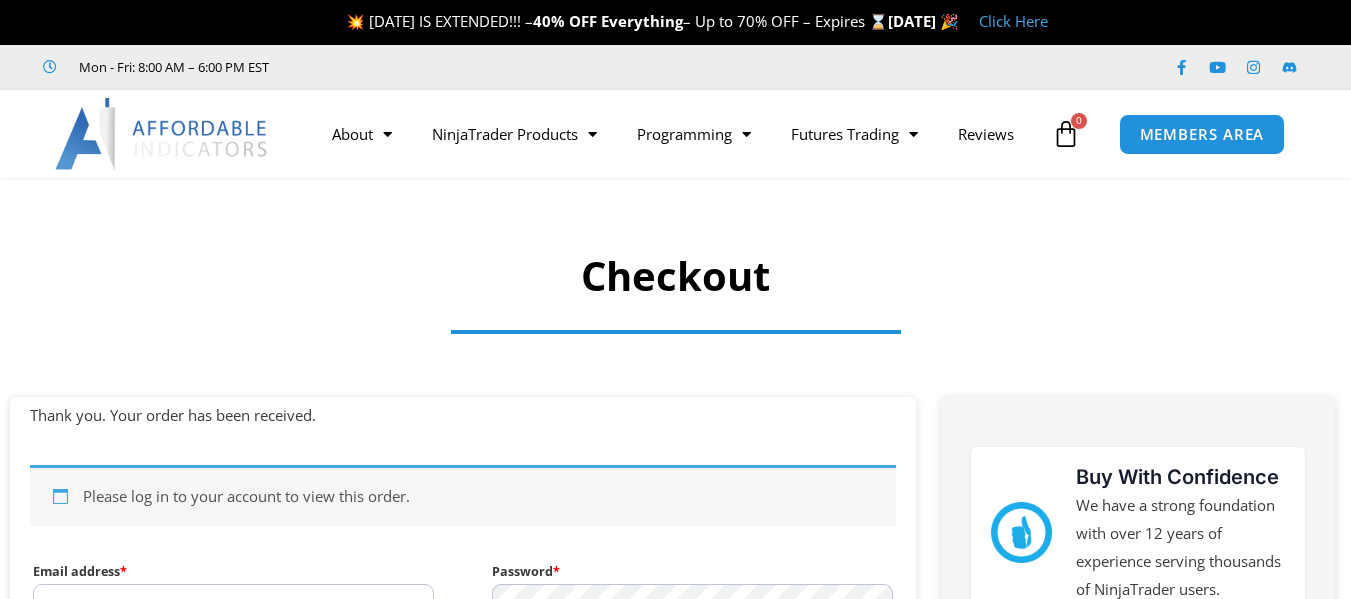 scroll, scrollTop: 0, scrollLeft: 0, axis: both 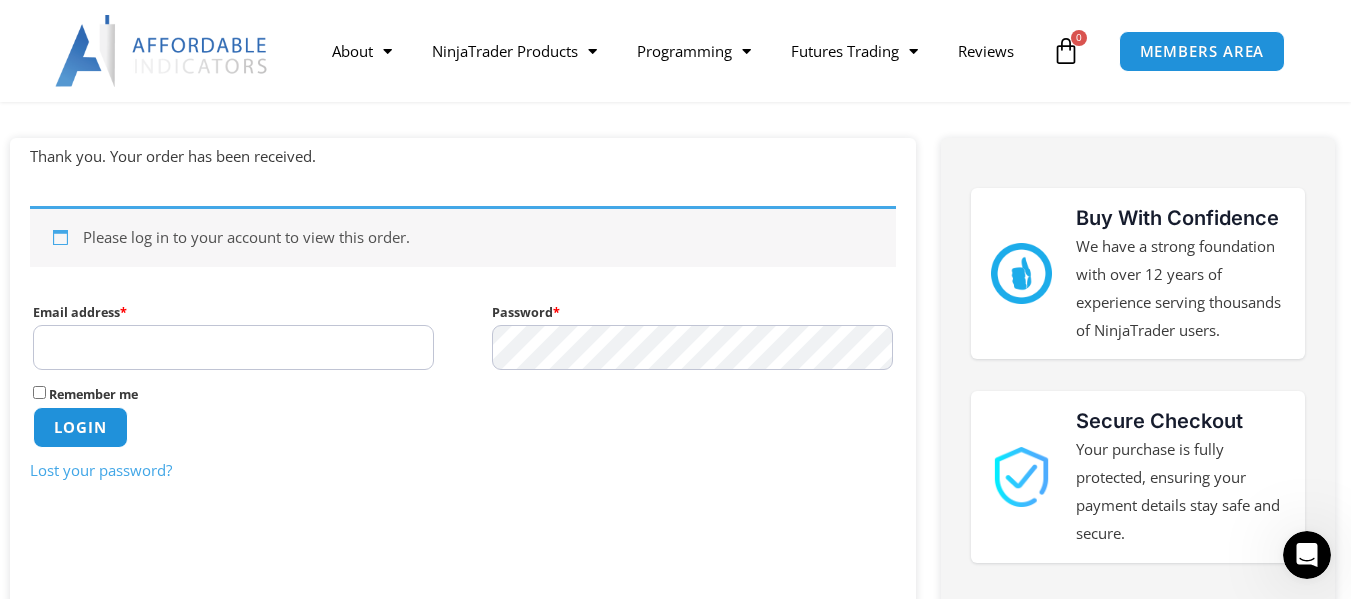 click on "Email address  * Required" at bounding box center [233, 347] 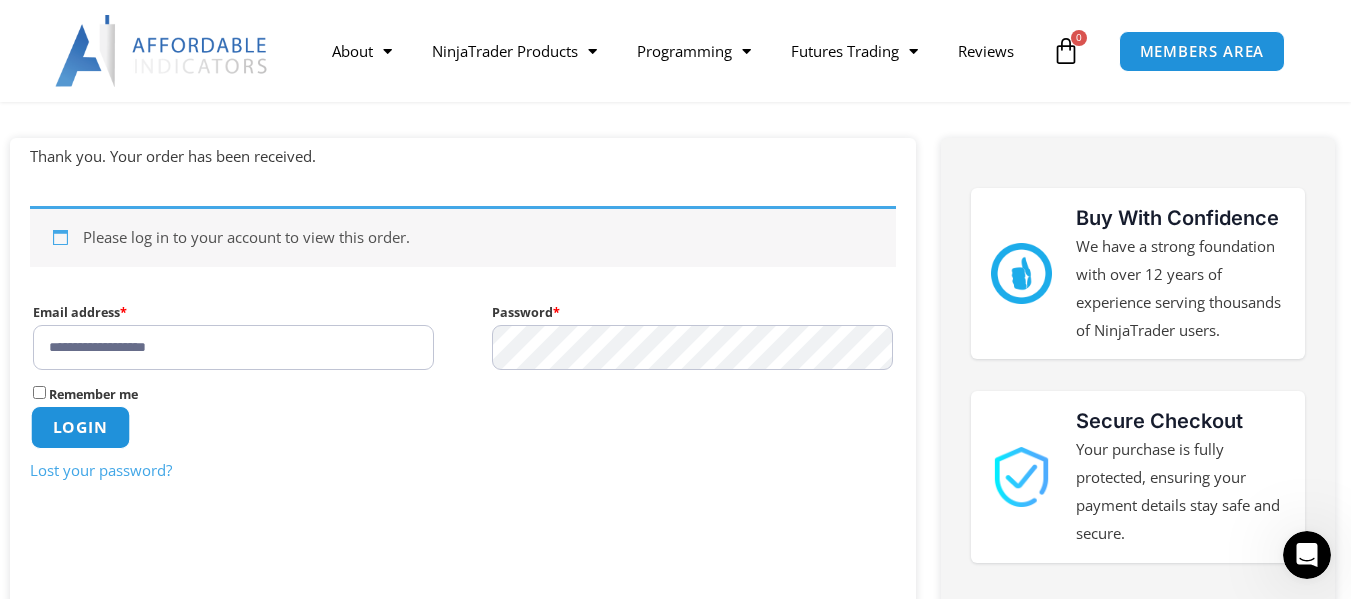 click on "Login" at bounding box center (80, 427) 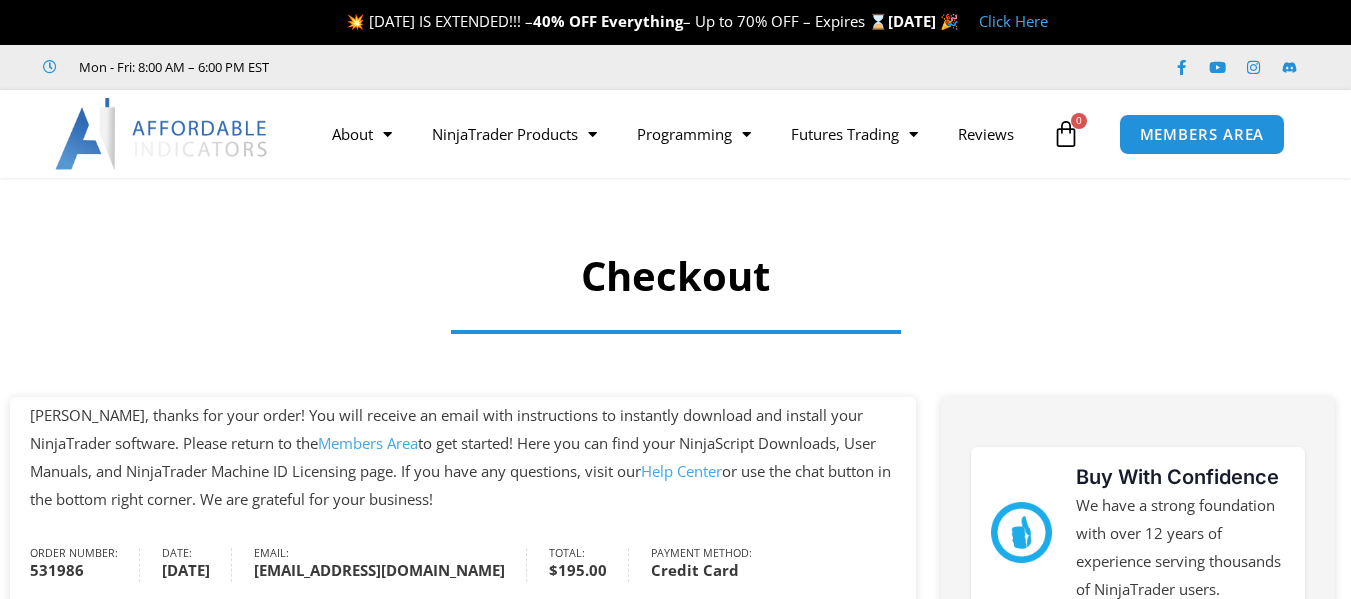 scroll, scrollTop: 0, scrollLeft: 0, axis: both 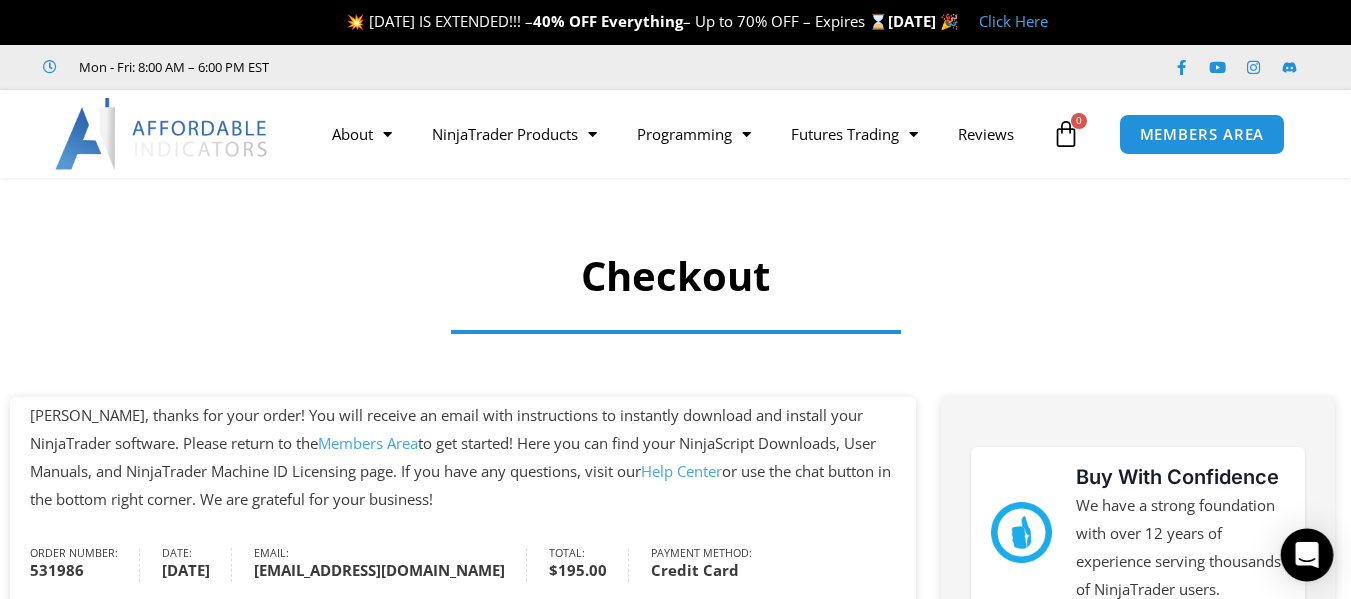 click 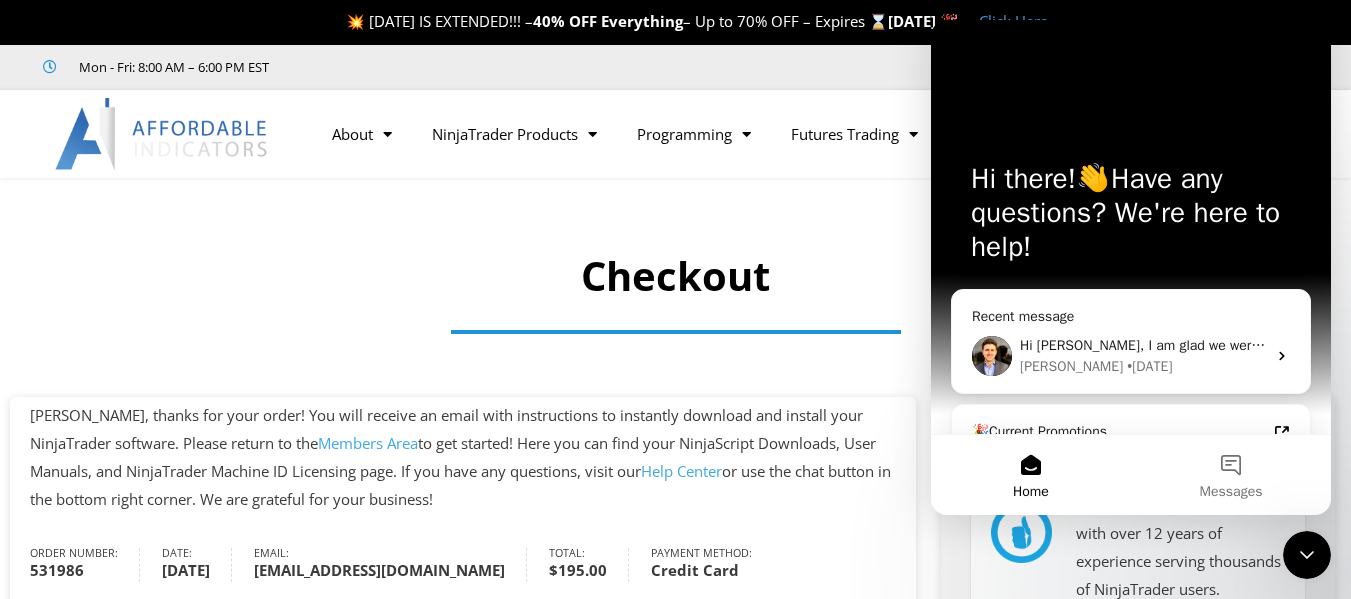 scroll, scrollTop: 0, scrollLeft: 0, axis: both 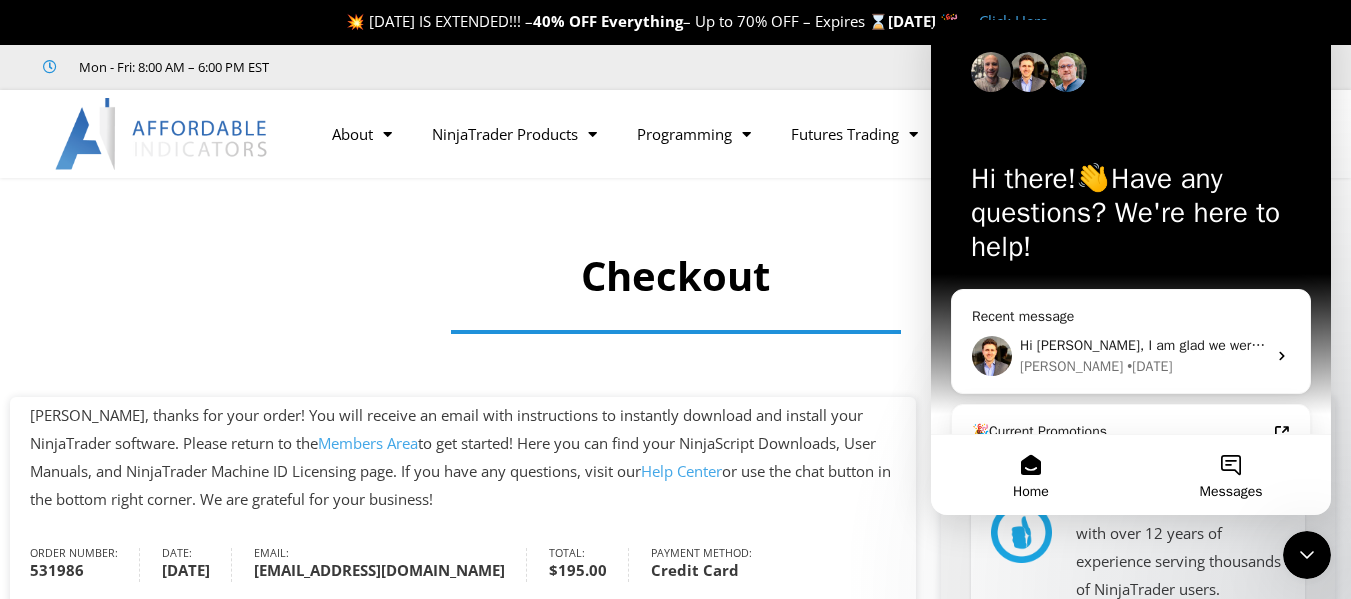 click on "Messages" at bounding box center (1231, 475) 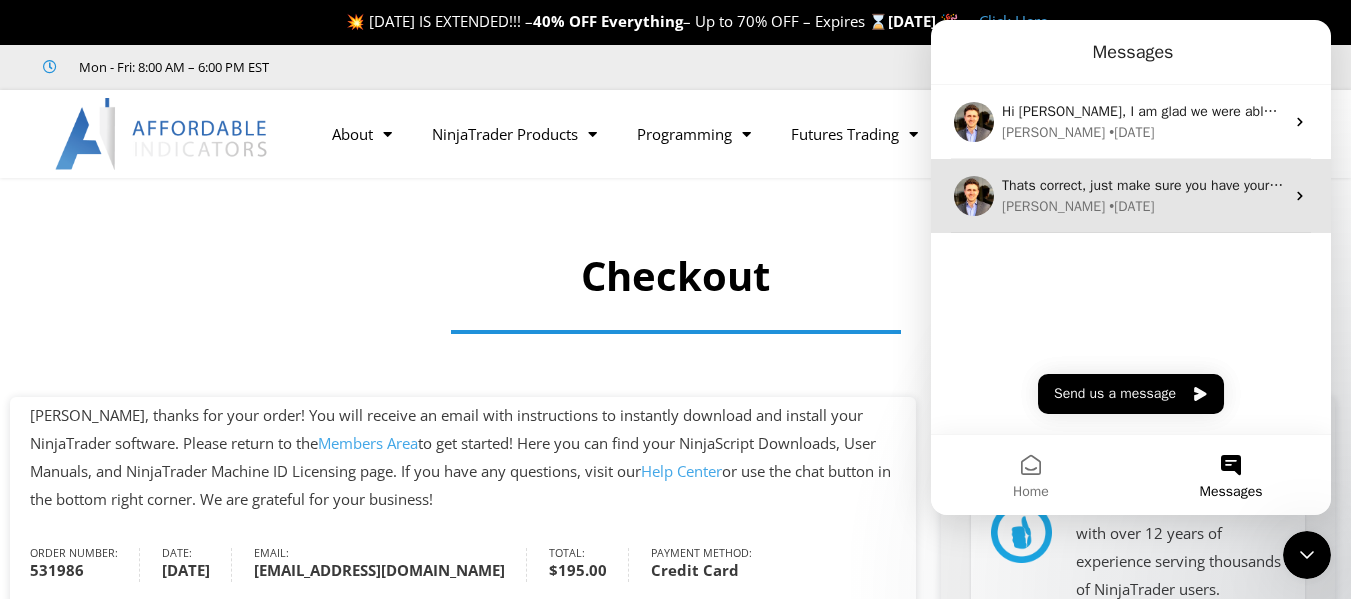 click 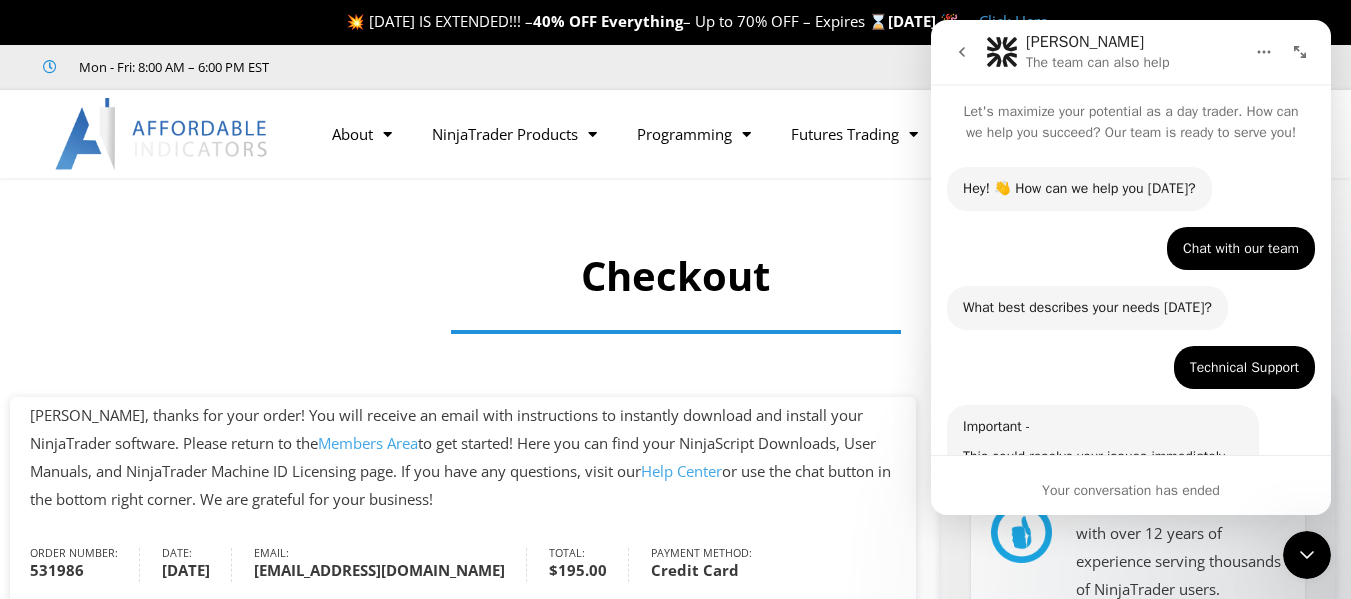 scroll, scrollTop: 1143, scrollLeft: 0, axis: vertical 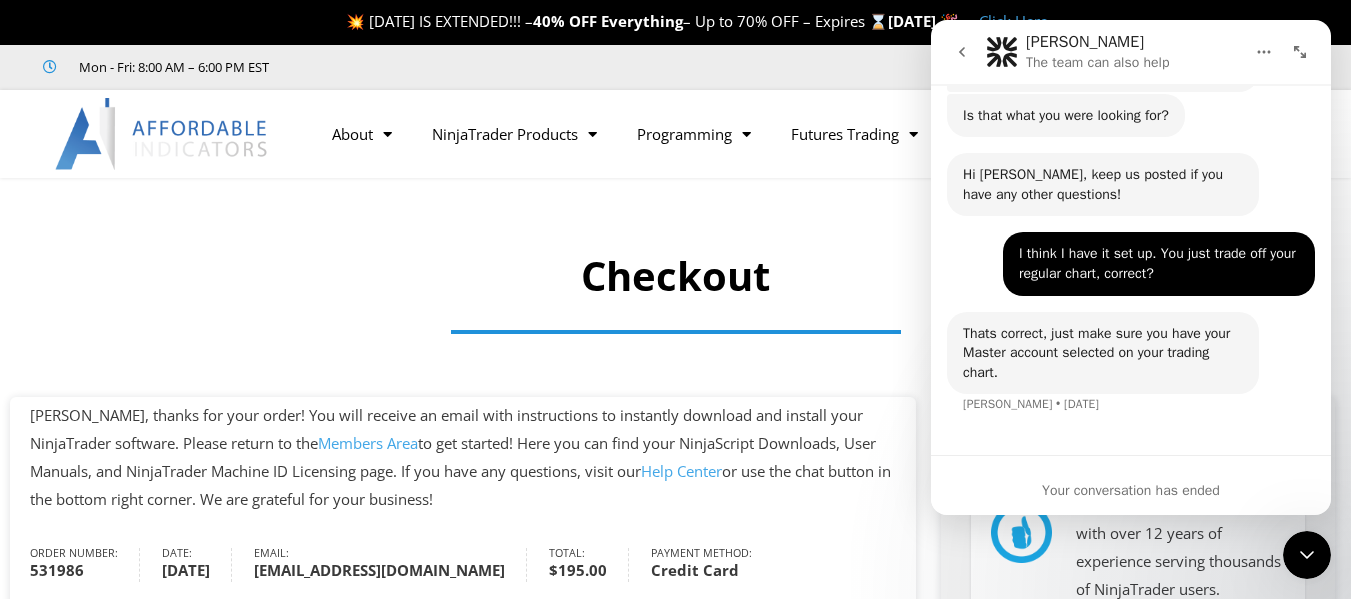 drag, startPoint x: 1324, startPoint y: 364, endPoint x: 2269, endPoint y: 389, distance: 945.3306 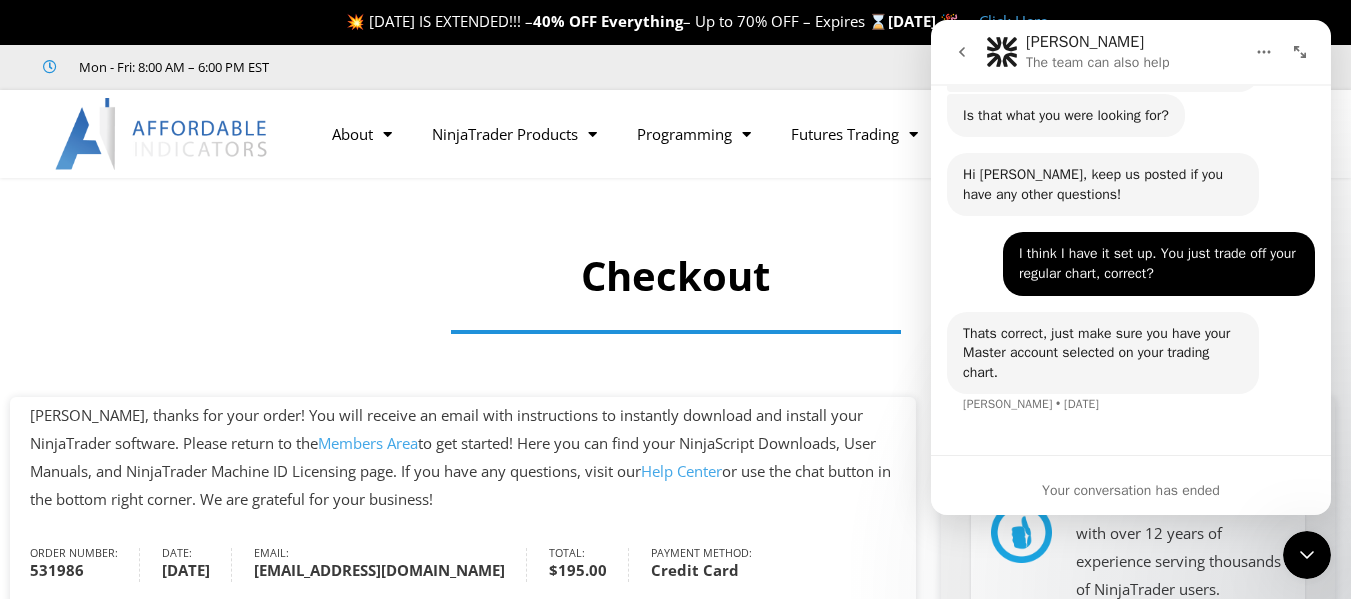 click on "Your conversation has ended" at bounding box center [1131, 490] 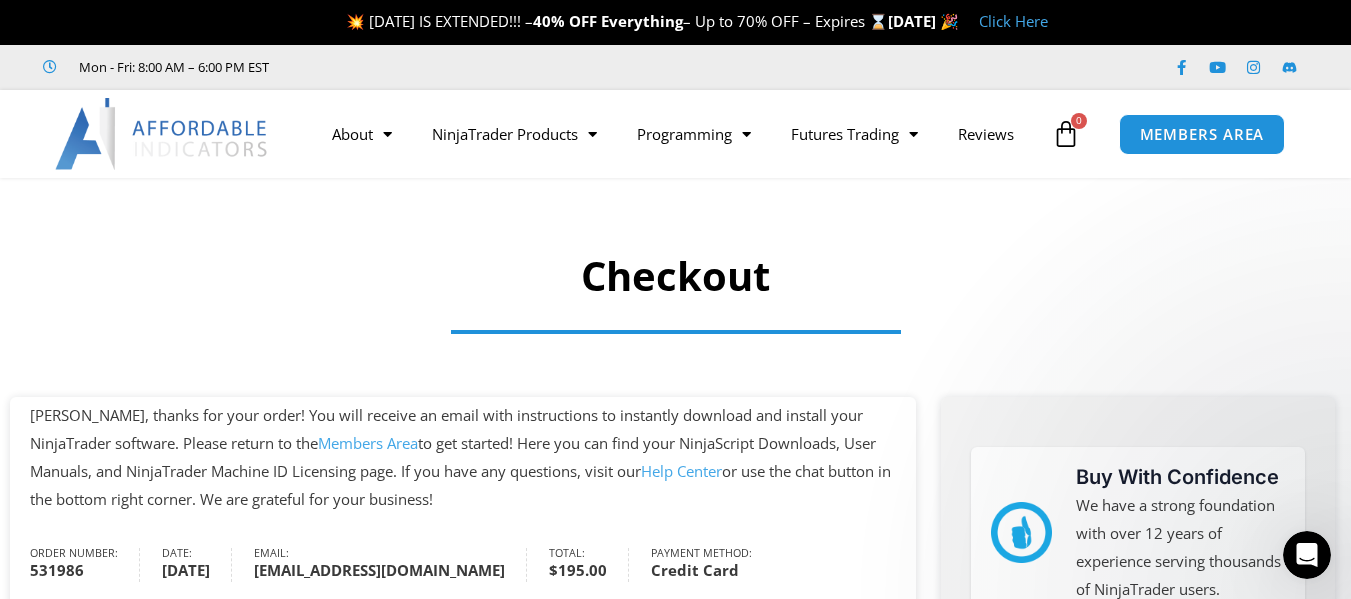 scroll, scrollTop: 0, scrollLeft: 0, axis: both 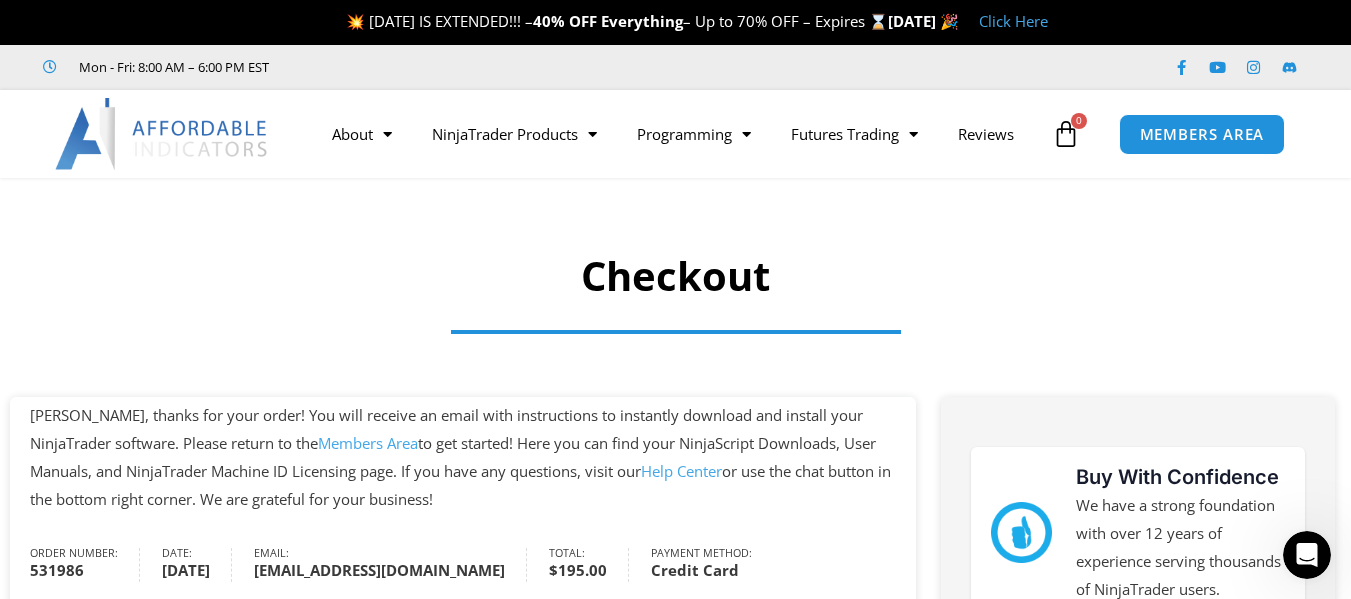 click 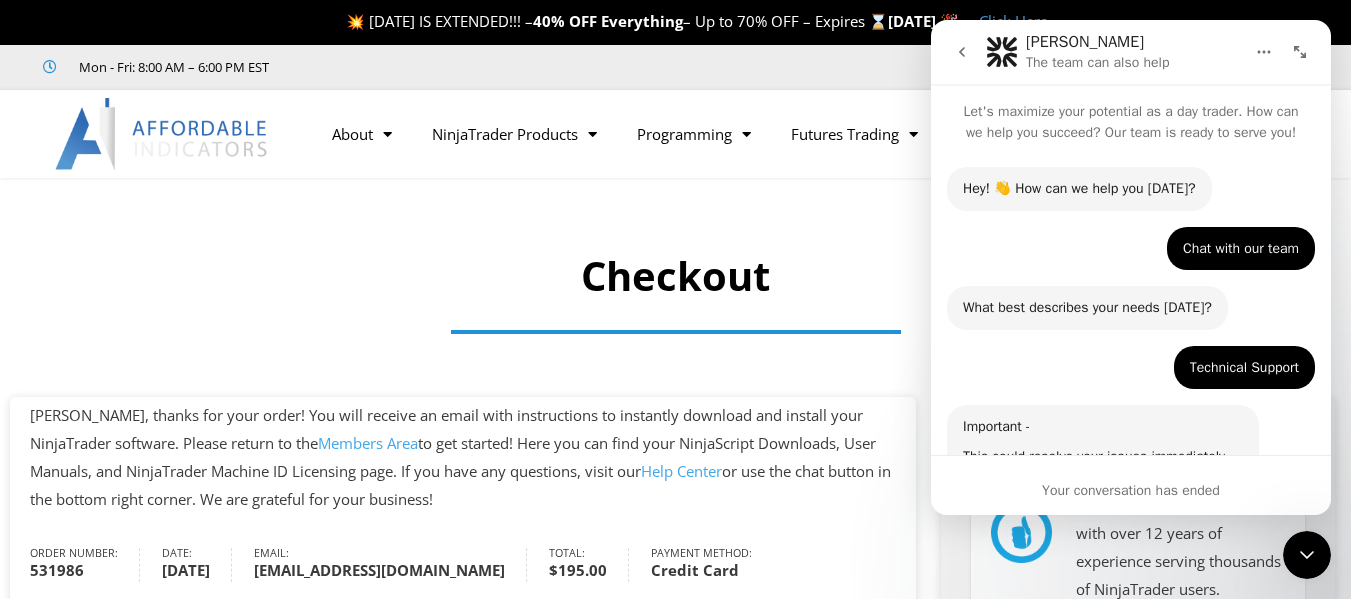scroll, scrollTop: 1143, scrollLeft: 0, axis: vertical 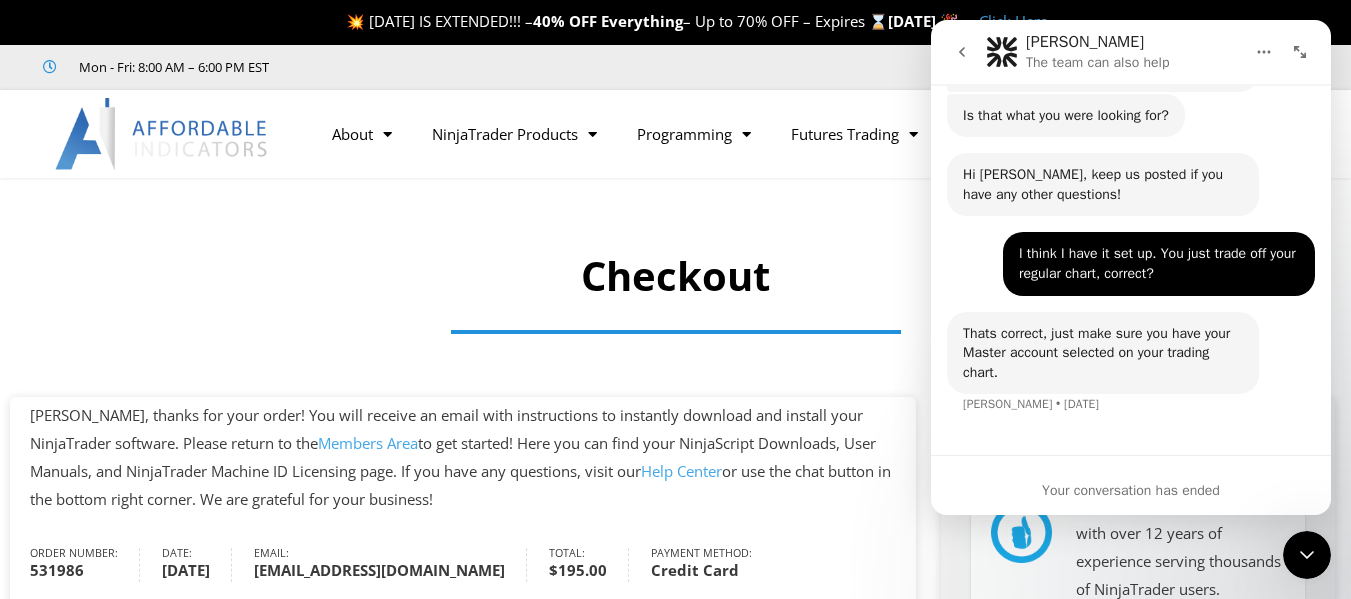 click on "Your conversation has ended" at bounding box center [1131, 485] 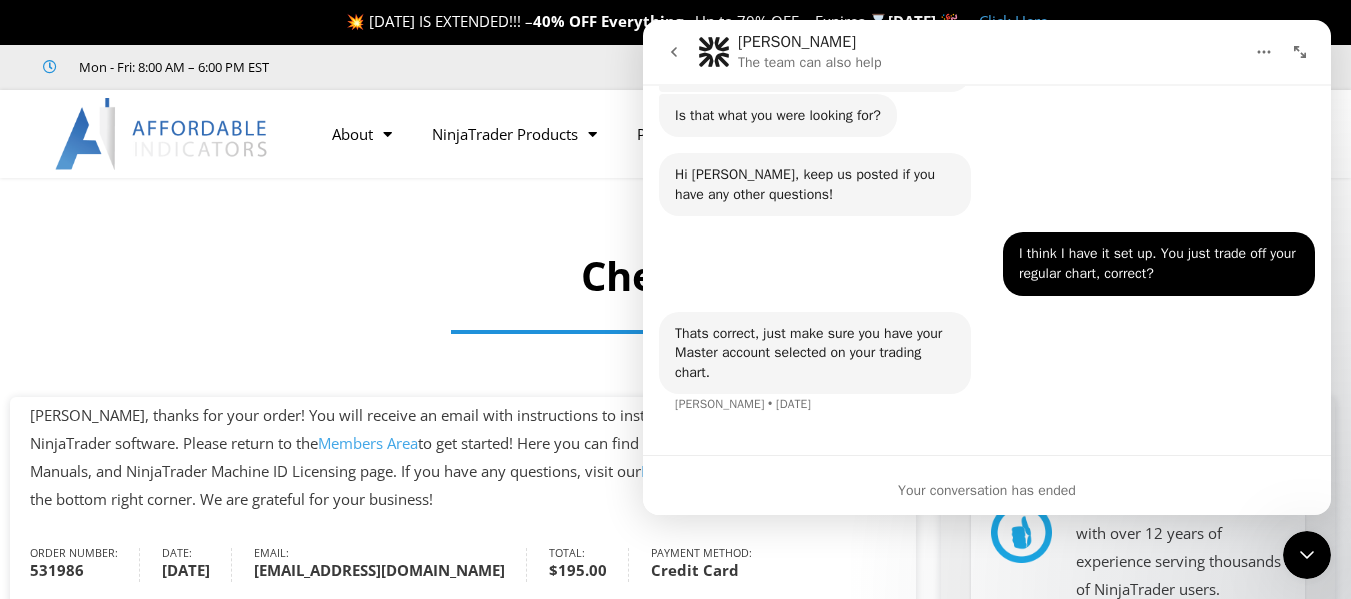 scroll, scrollTop: 947, scrollLeft: 0, axis: vertical 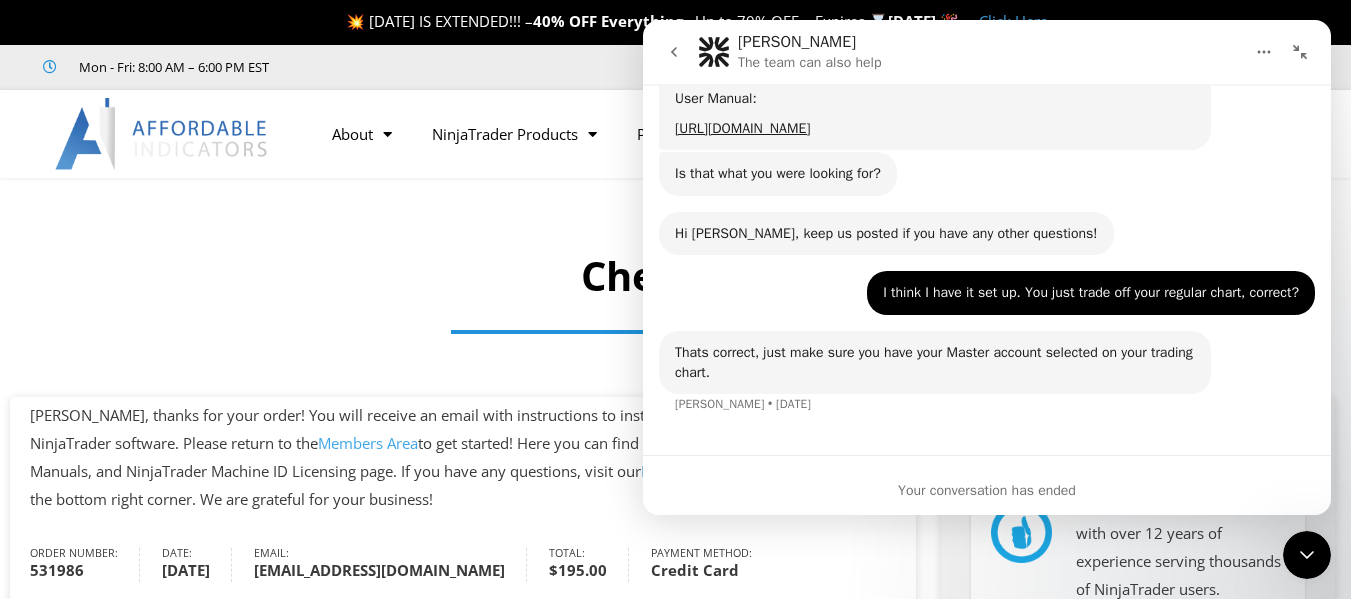 click on "Your conversation has ended" at bounding box center (987, 490) 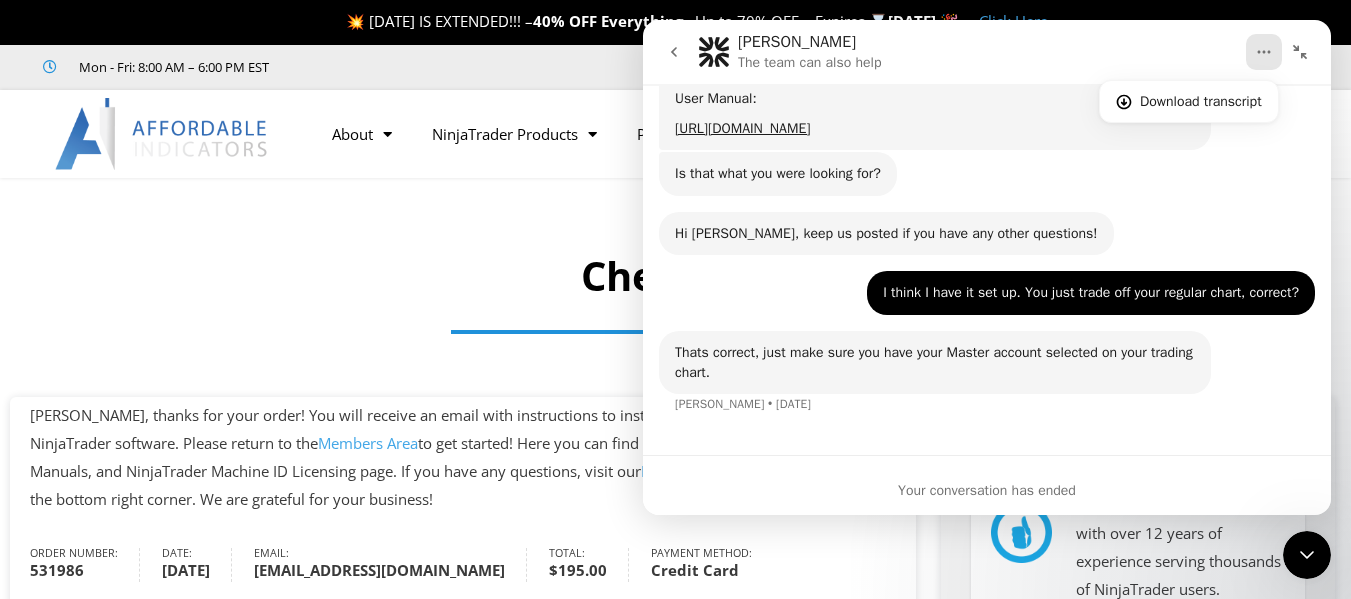 click at bounding box center (1300, 52) 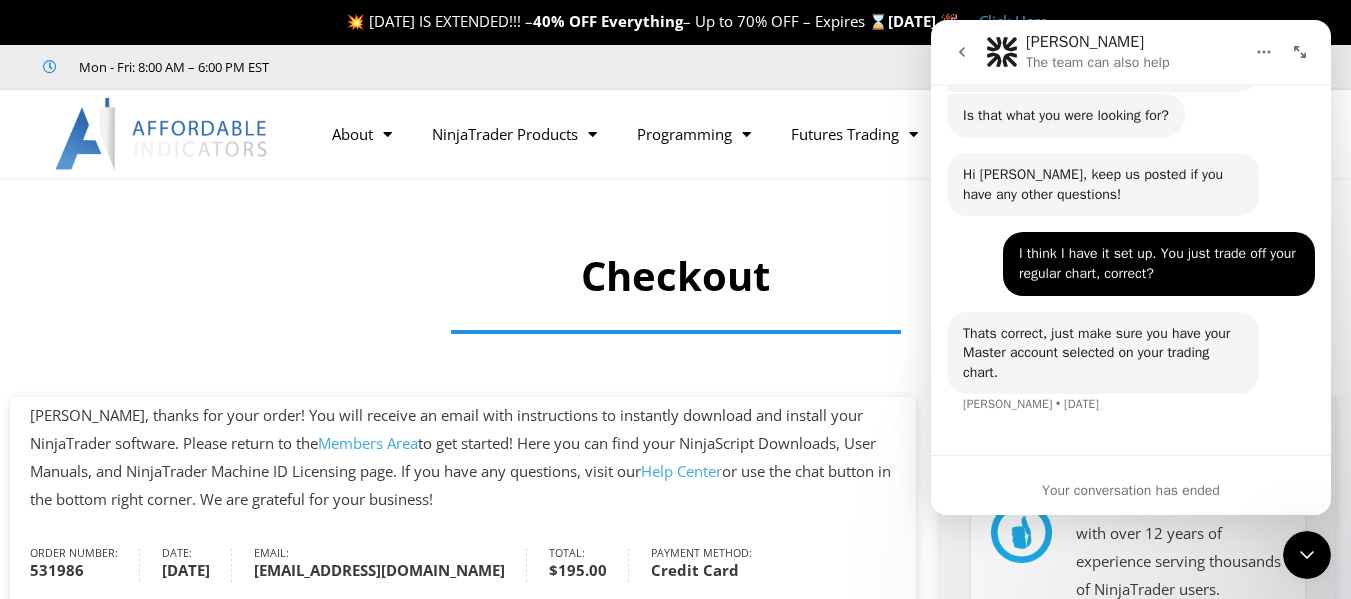 click 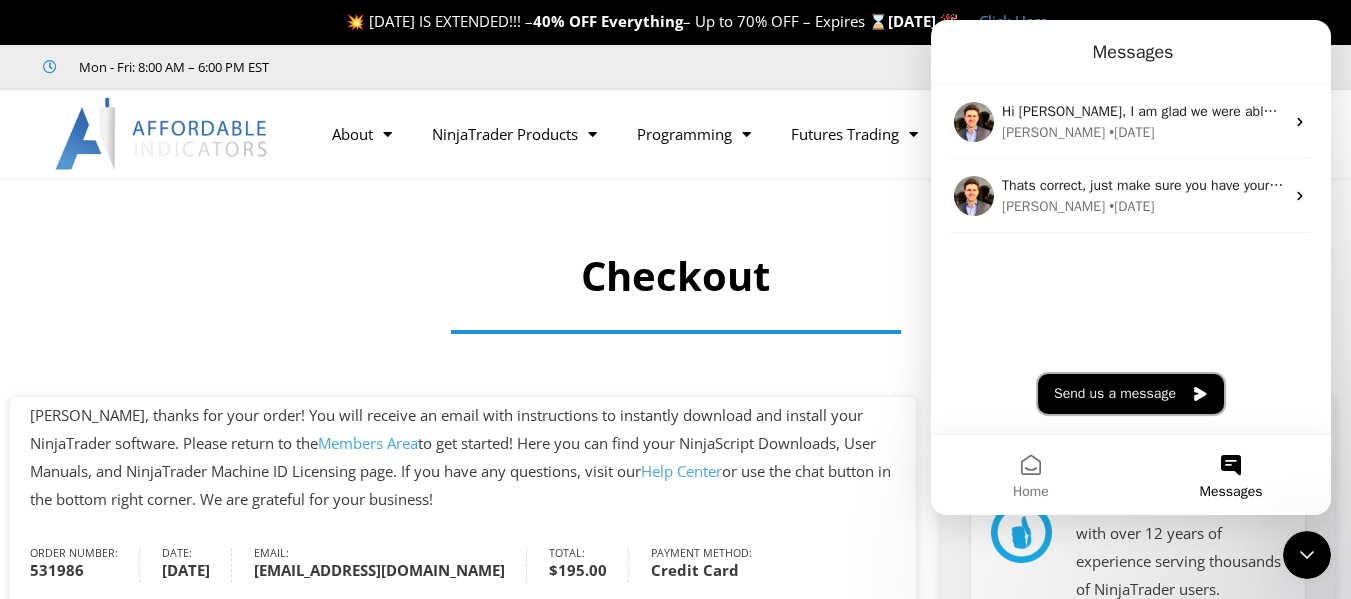click on "Send us a message" at bounding box center [1131, 394] 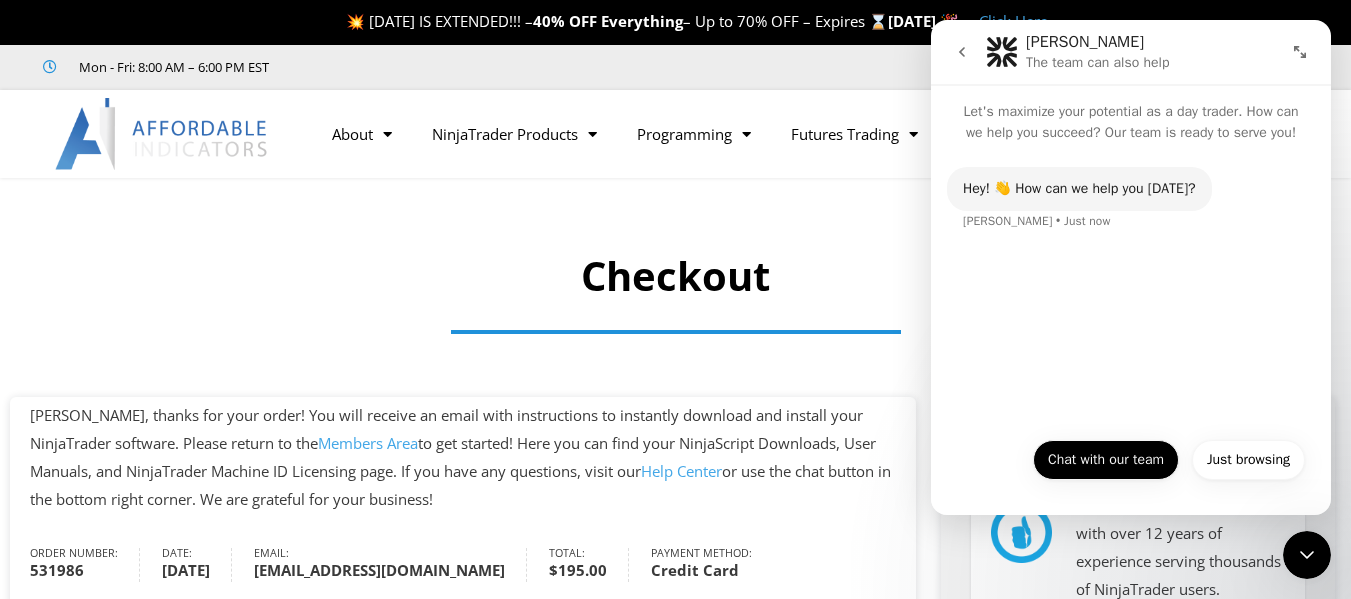 click on "Chat with our team" at bounding box center (1106, 460) 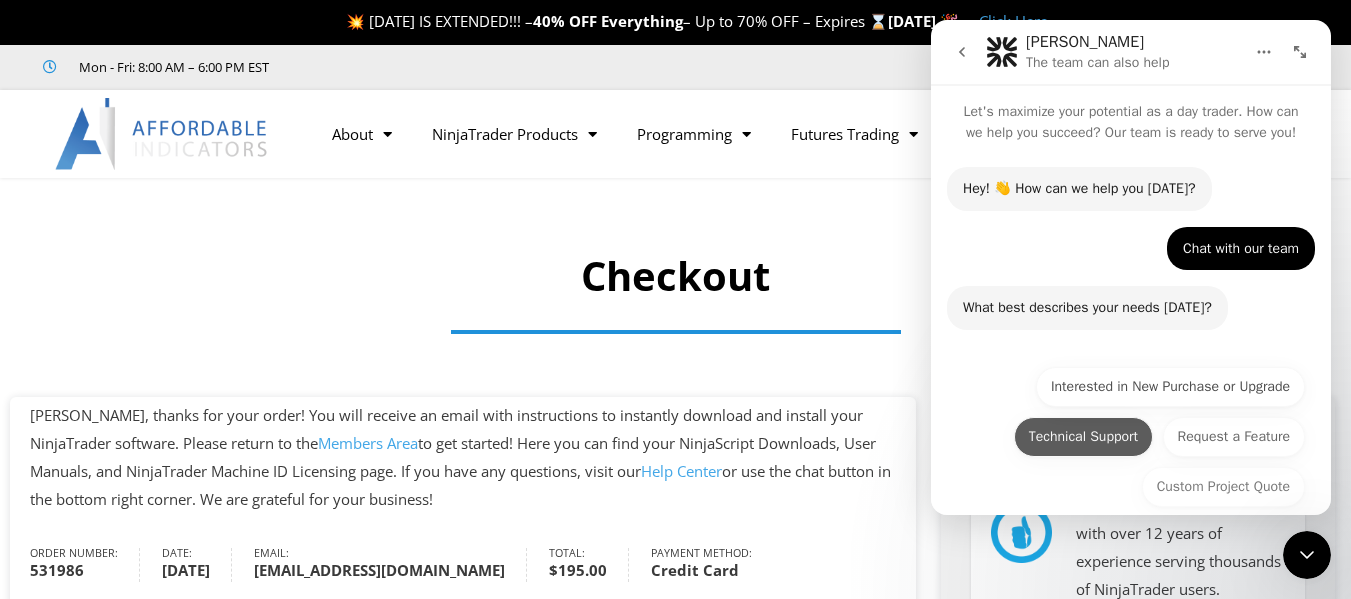 scroll, scrollTop: 25, scrollLeft: 0, axis: vertical 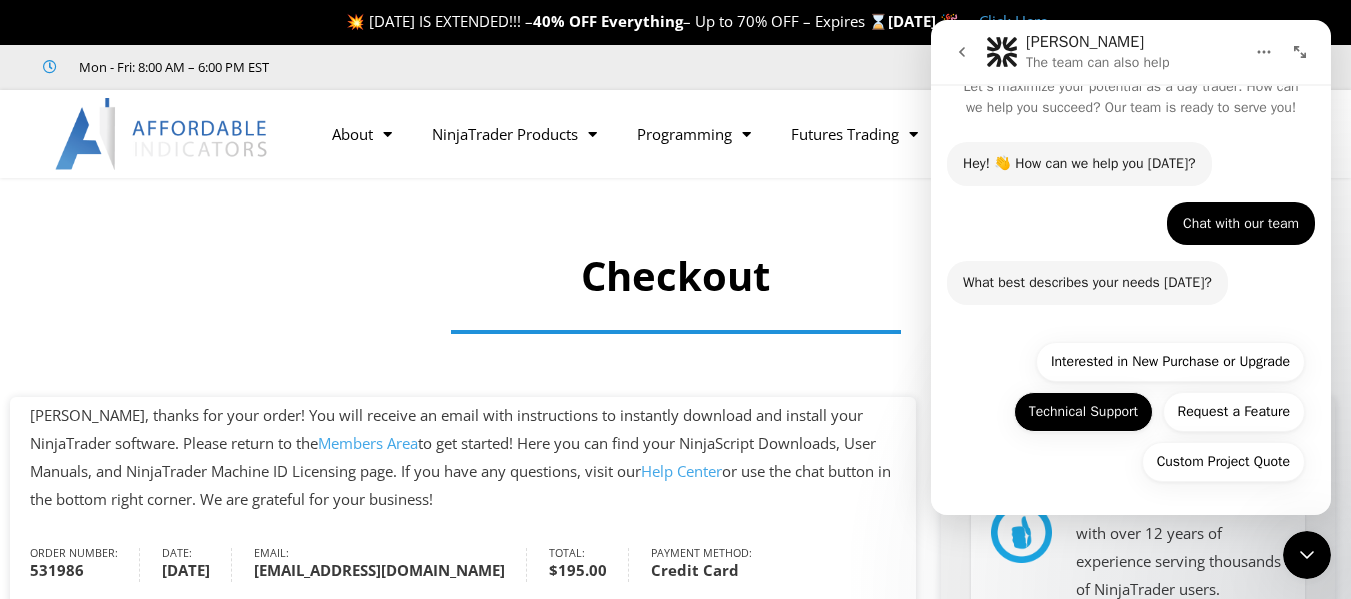 click on "Technical Support" at bounding box center (1083, 412) 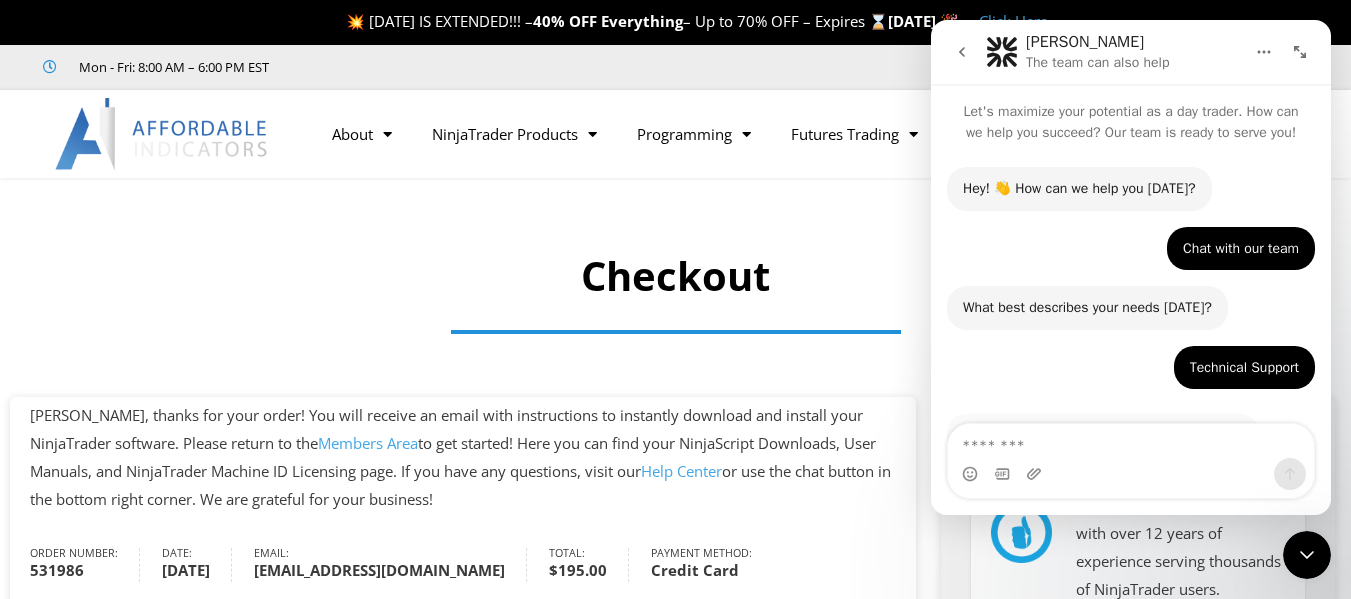 scroll, scrollTop: 175, scrollLeft: 0, axis: vertical 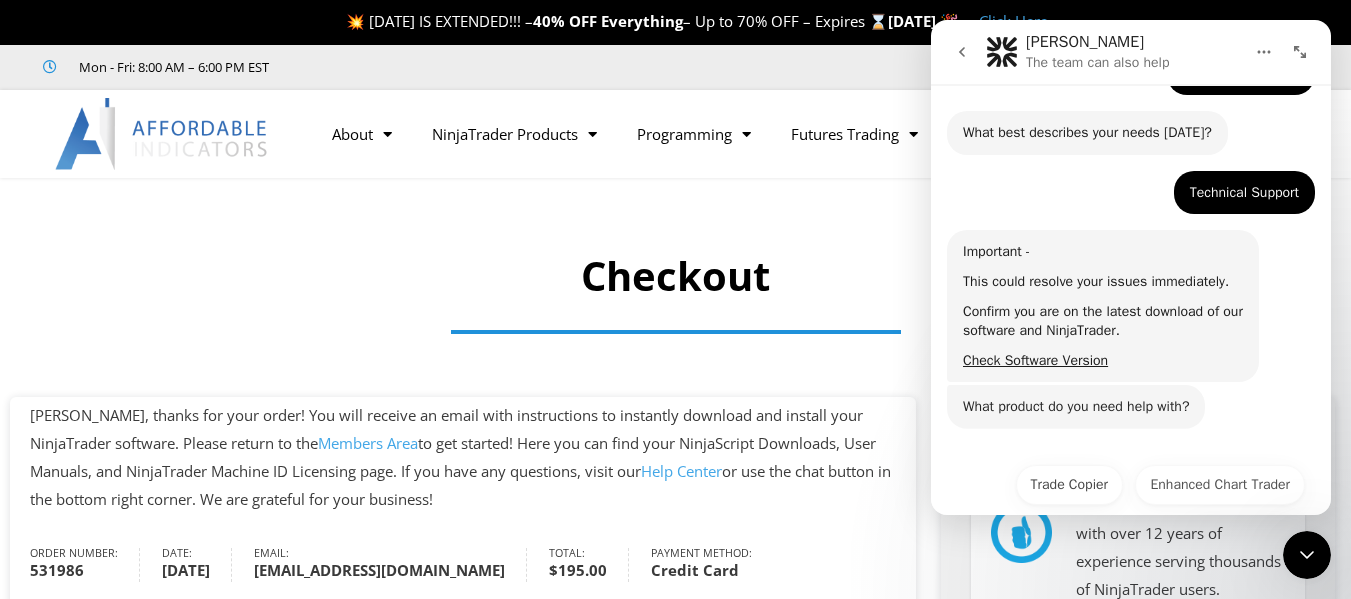 click on "Hey! 👋 How can we help you today? Solomon    •   Just now Chat with our team Robert    •   Just now What best describes your needs today? Solomon    •   Just now Technical Support Robert    •   Just now Important - This could resolve your issues immediately. Confirm you are on the latest download of our software and NinjaTrader. Check Software Version Solomon    •   Just now What product do you need help with? Solomon    •   Just now Other Products Trade Copier Enhanced Chart Trader Other Products" at bounding box center [1131, 278] 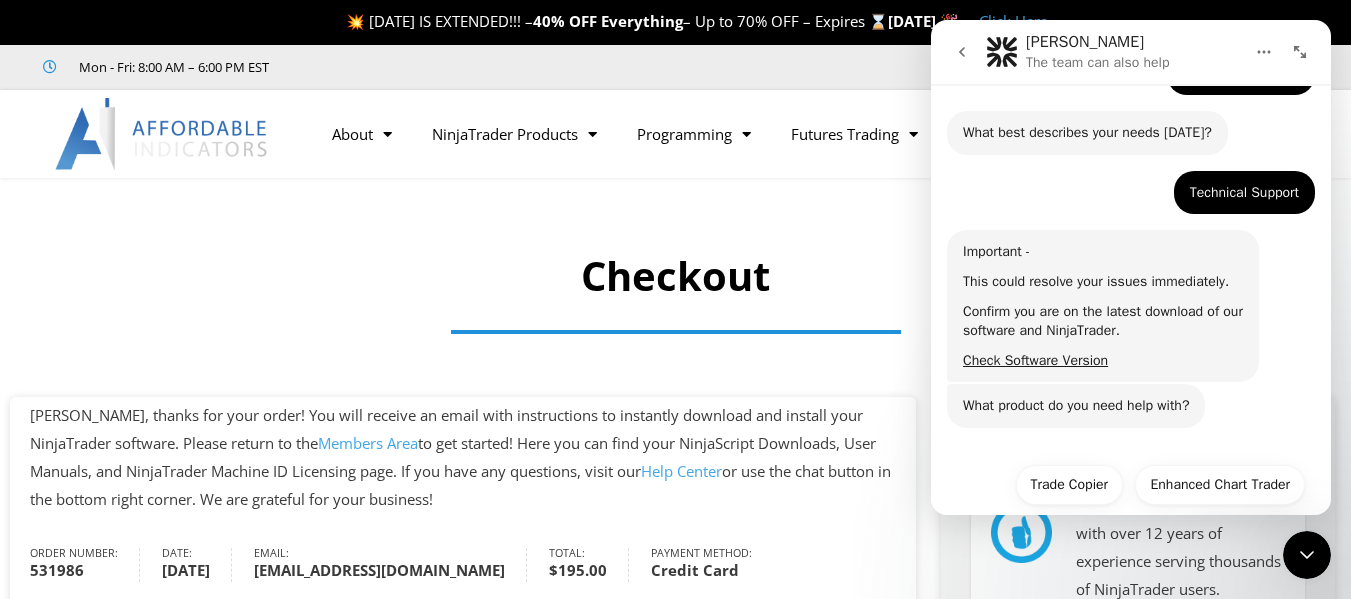 scroll, scrollTop: 248, scrollLeft: 0, axis: vertical 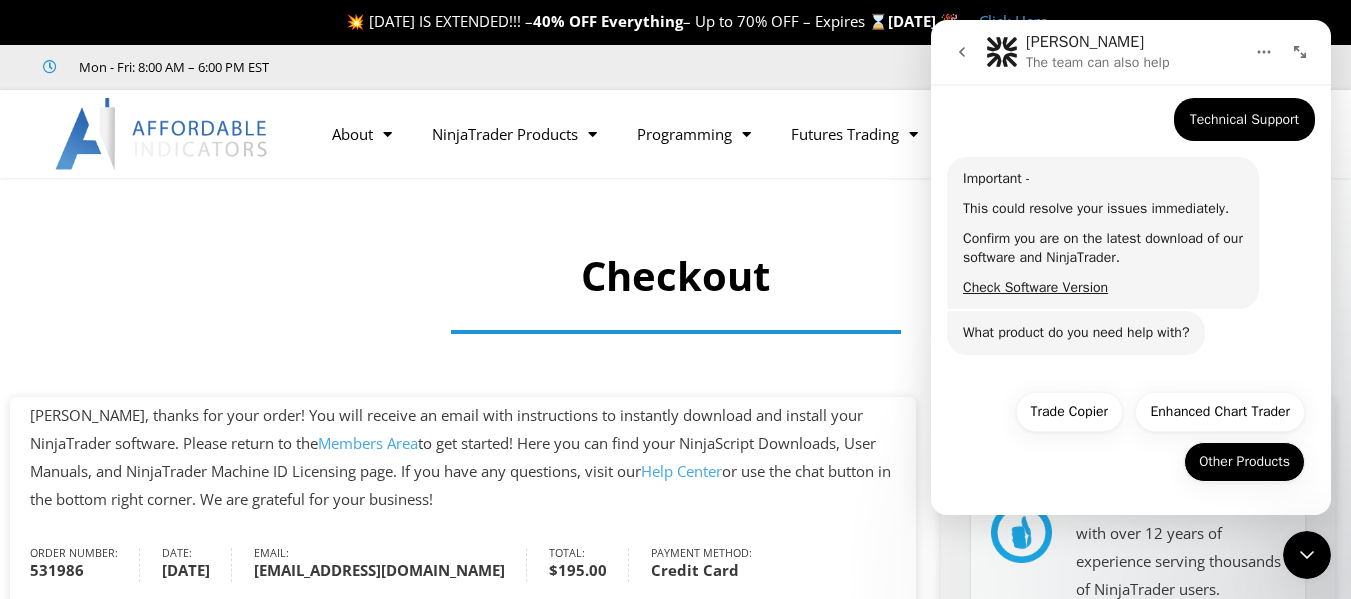 click on "Other Products" at bounding box center (1244, 462) 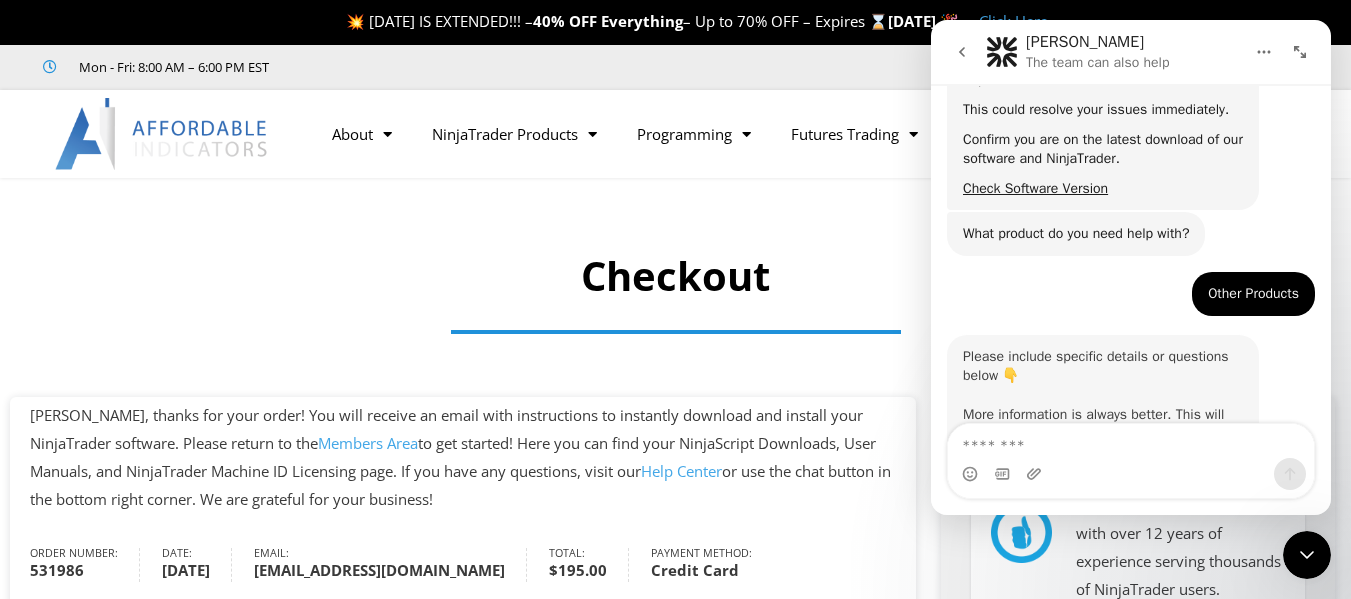 scroll, scrollTop: 419, scrollLeft: 0, axis: vertical 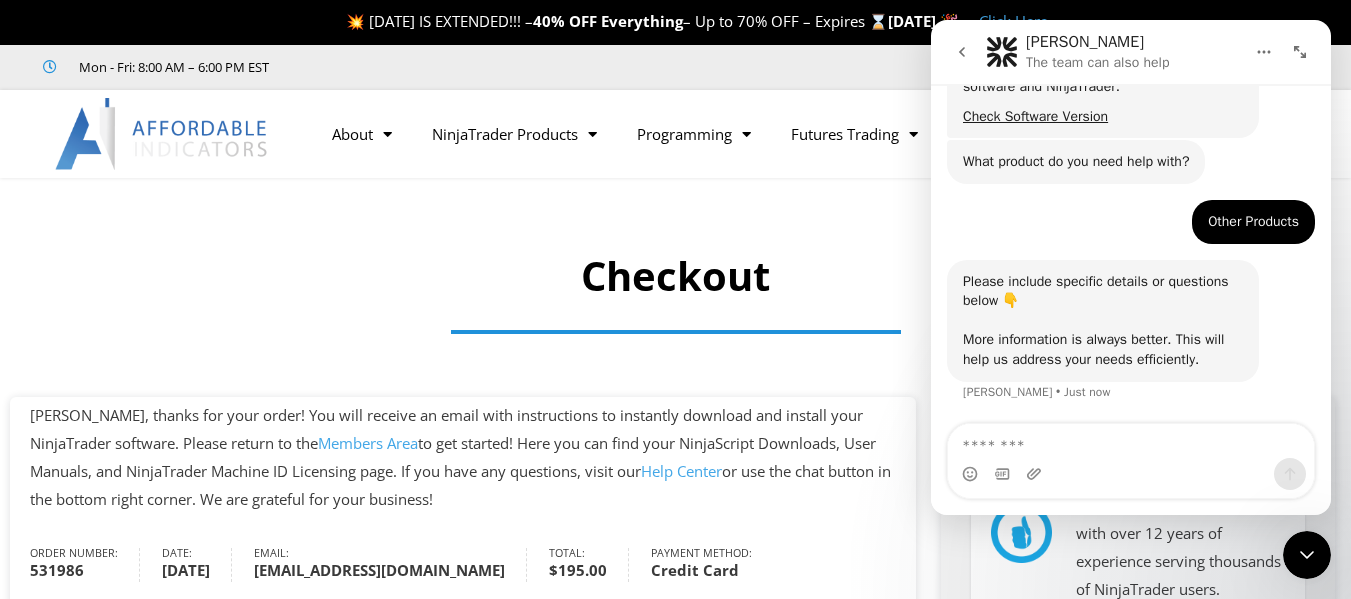 click at bounding box center (1131, 441) 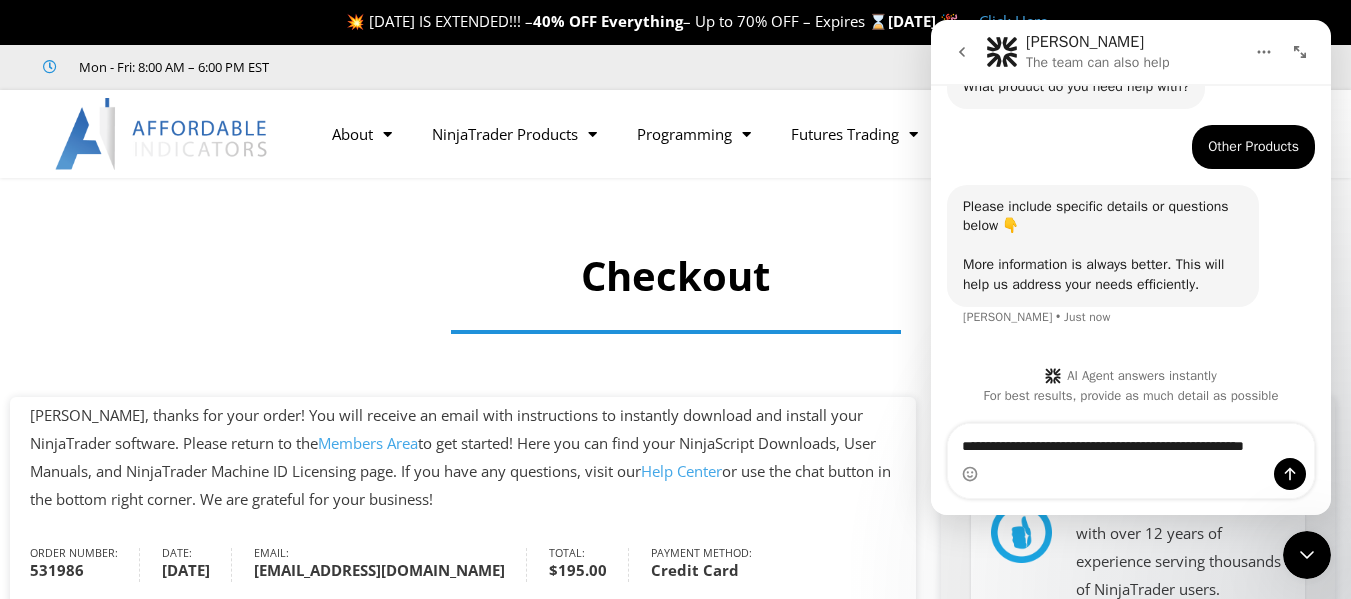 scroll, scrollTop: 514, scrollLeft: 0, axis: vertical 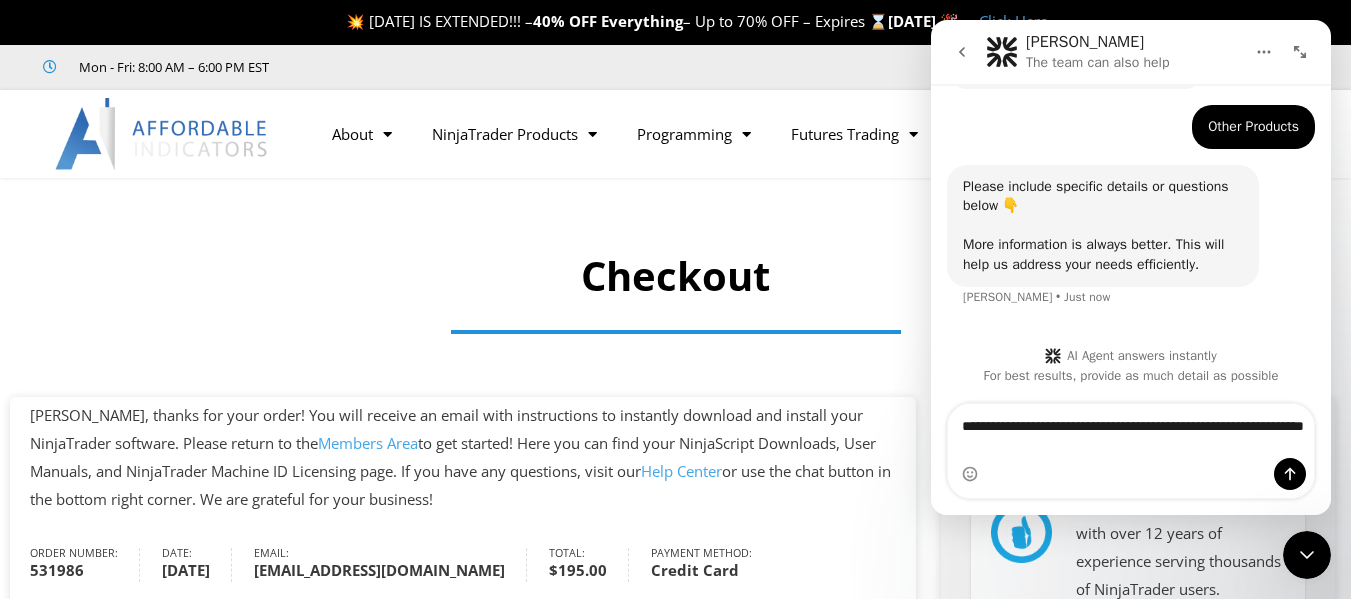 type on "**********" 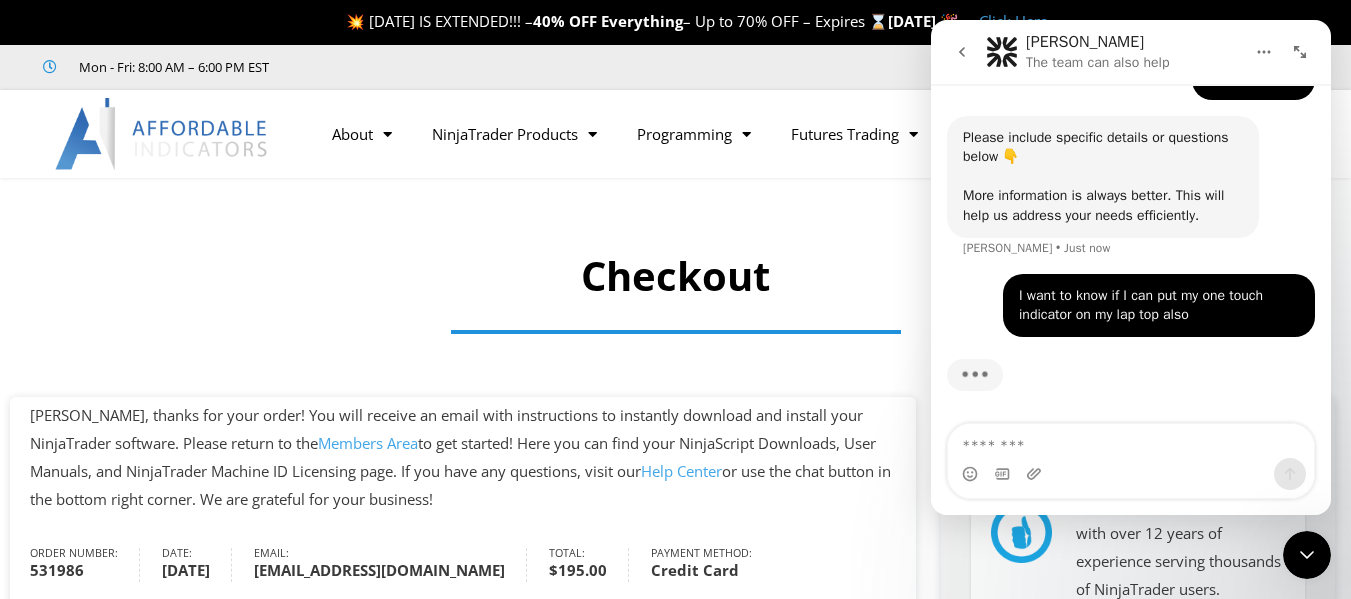 scroll, scrollTop: 563, scrollLeft: 0, axis: vertical 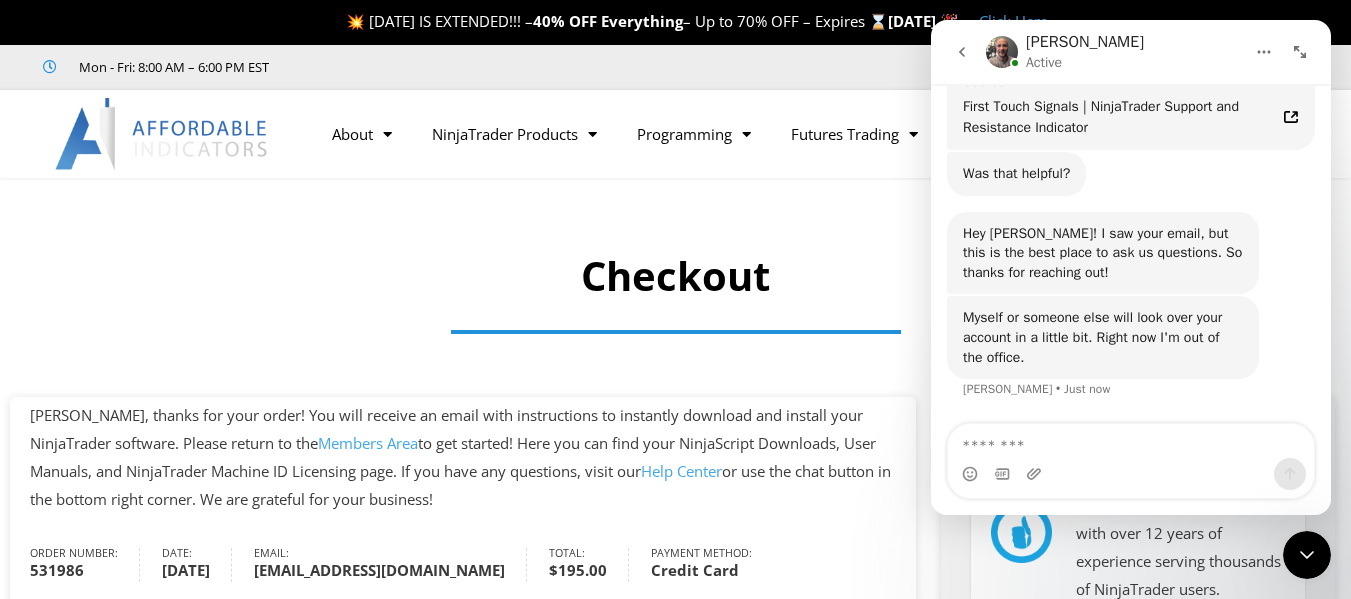 click at bounding box center (1131, 474) 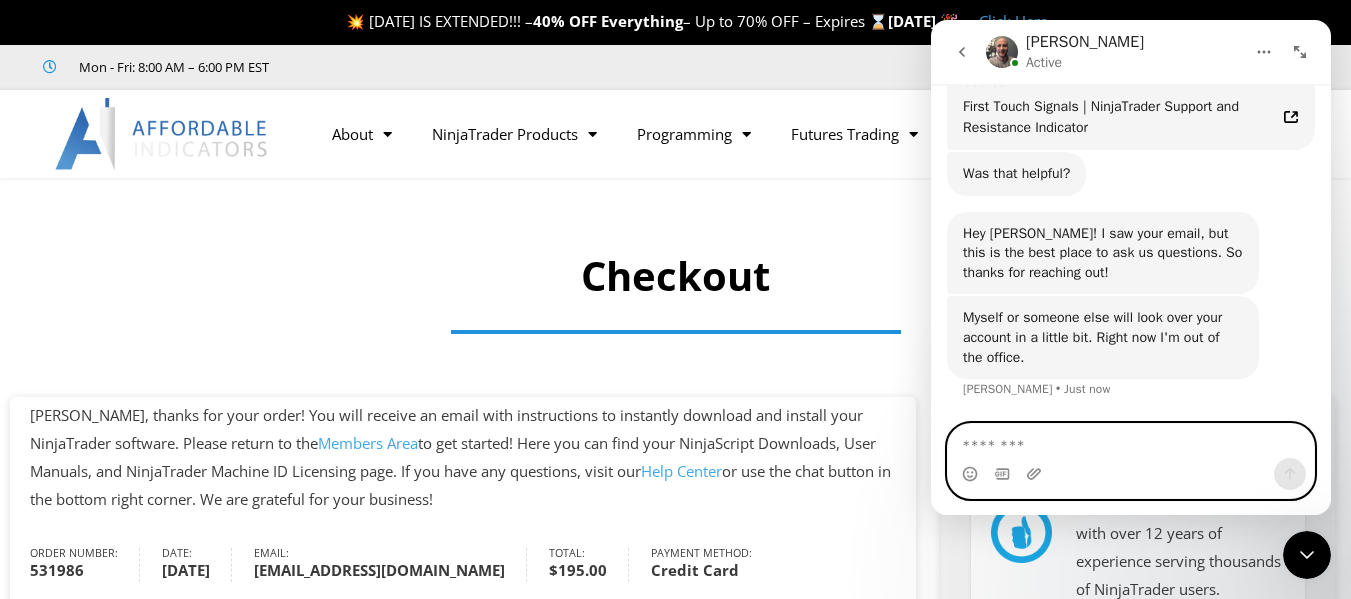 click at bounding box center [1131, 441] 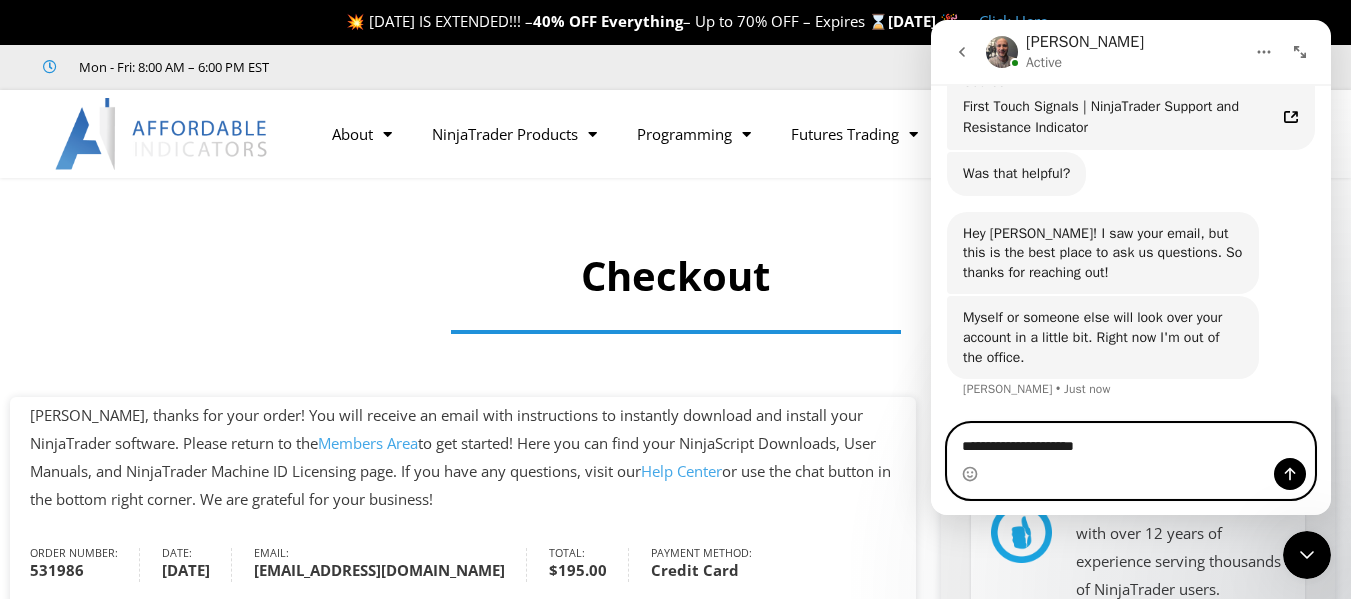 type on "**********" 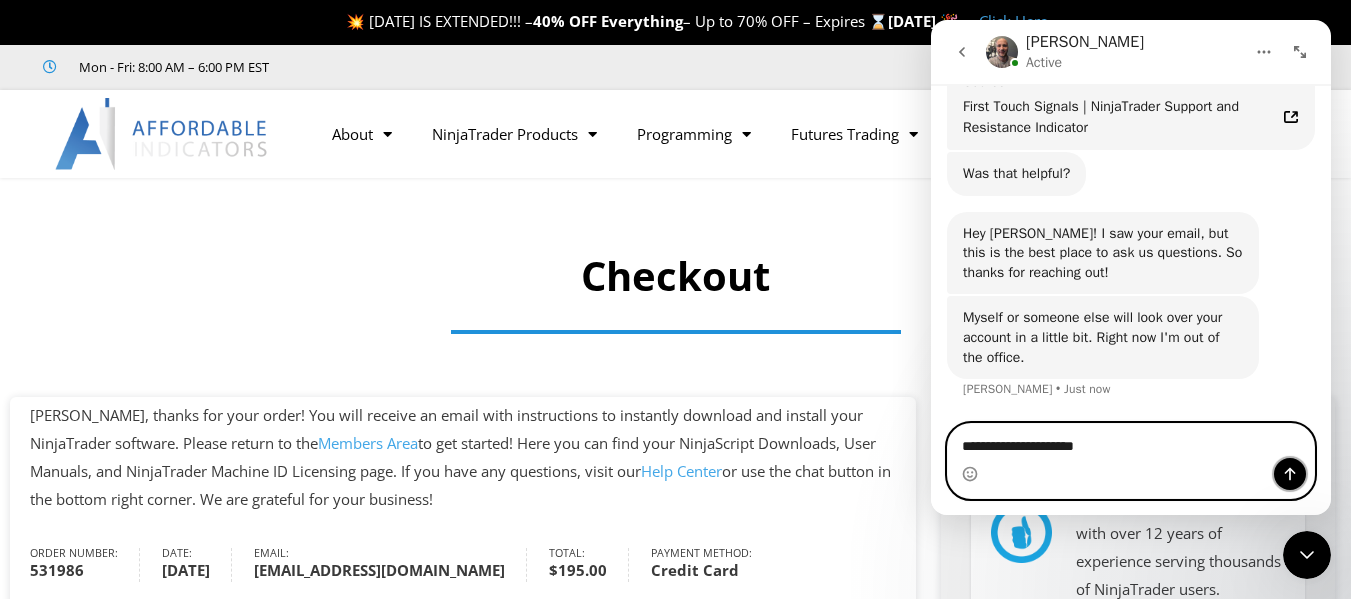click 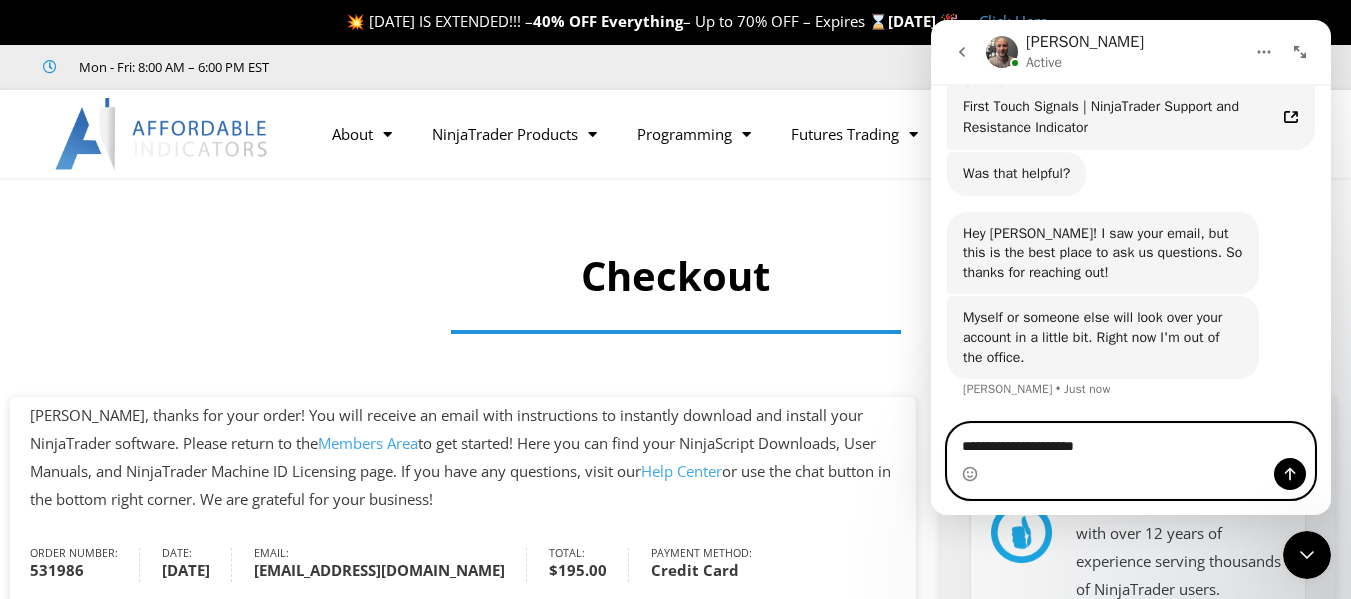 type 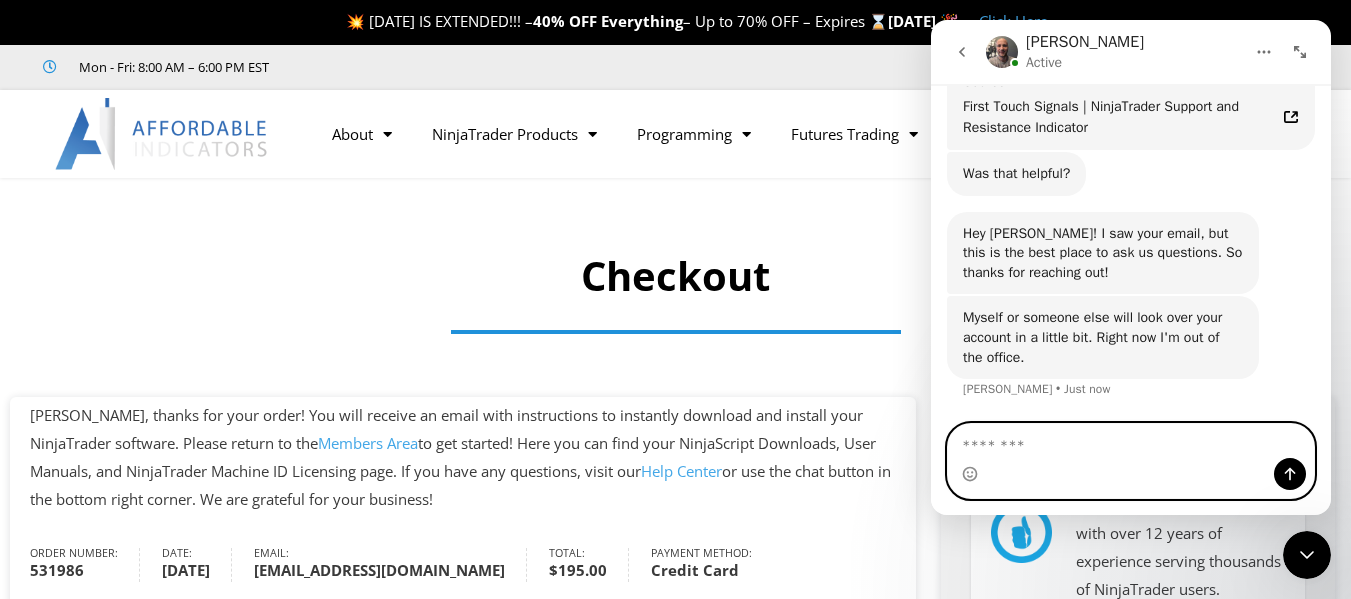 scroll, scrollTop: 1306, scrollLeft: 0, axis: vertical 